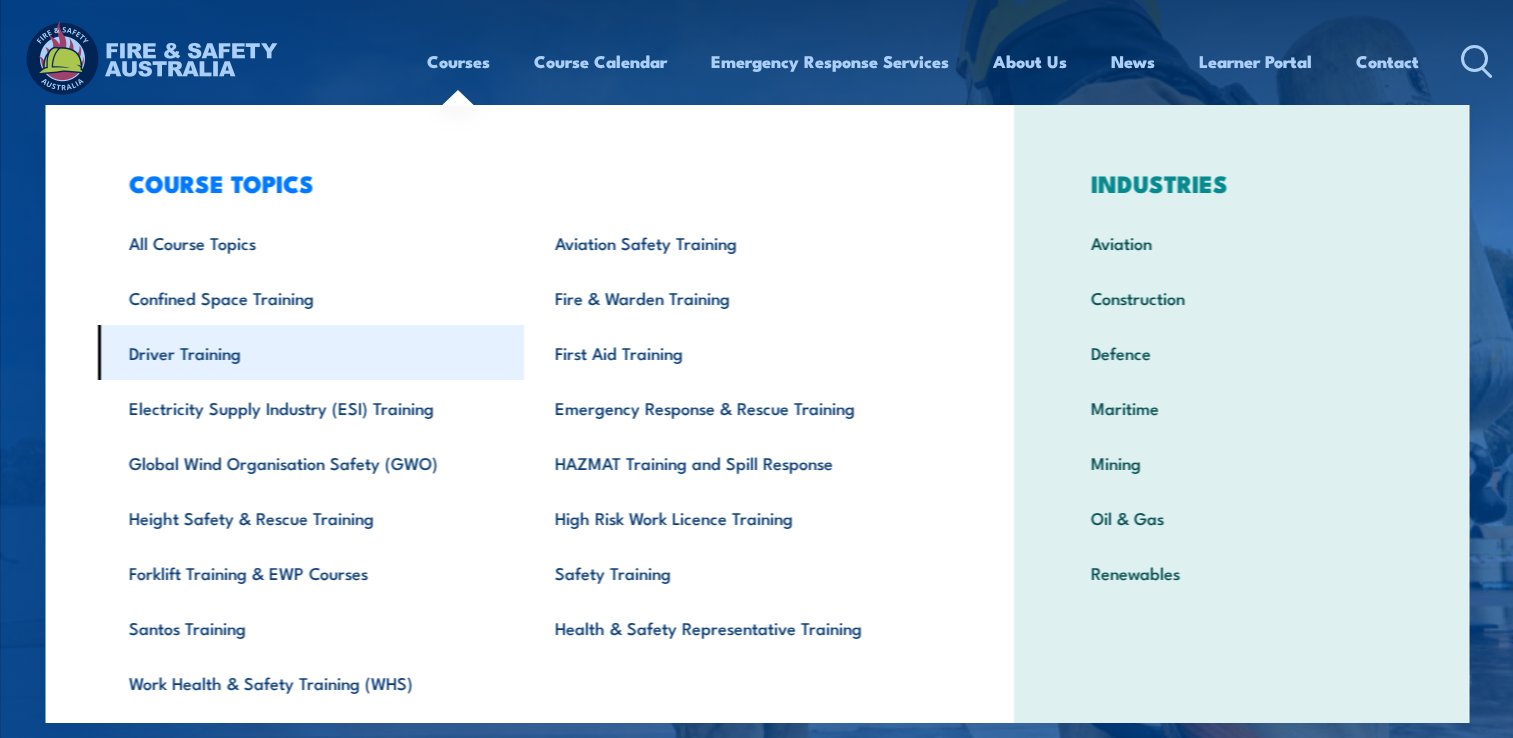 scroll, scrollTop: 0, scrollLeft: 0, axis: both 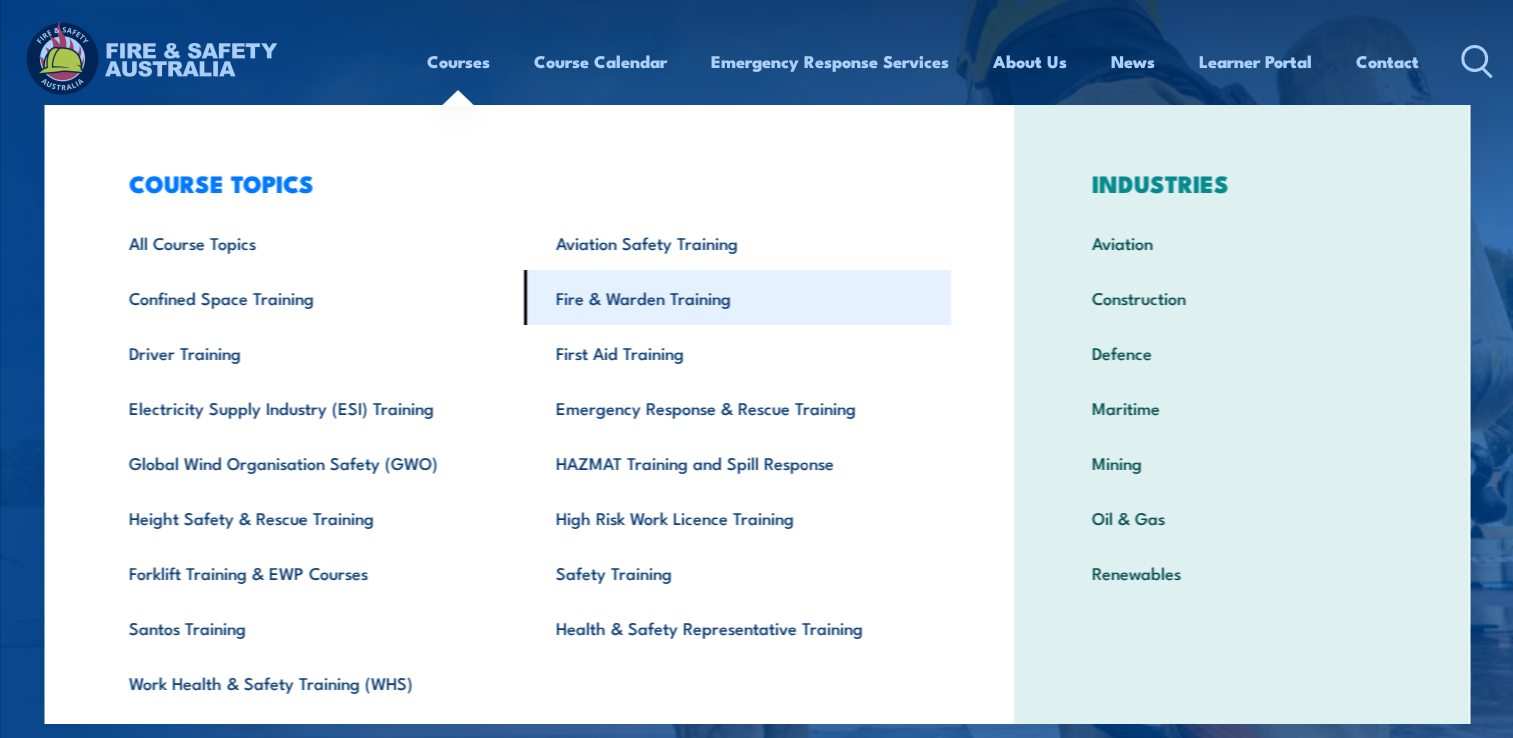 click on "Fire & Warden Training" at bounding box center [737, 297] 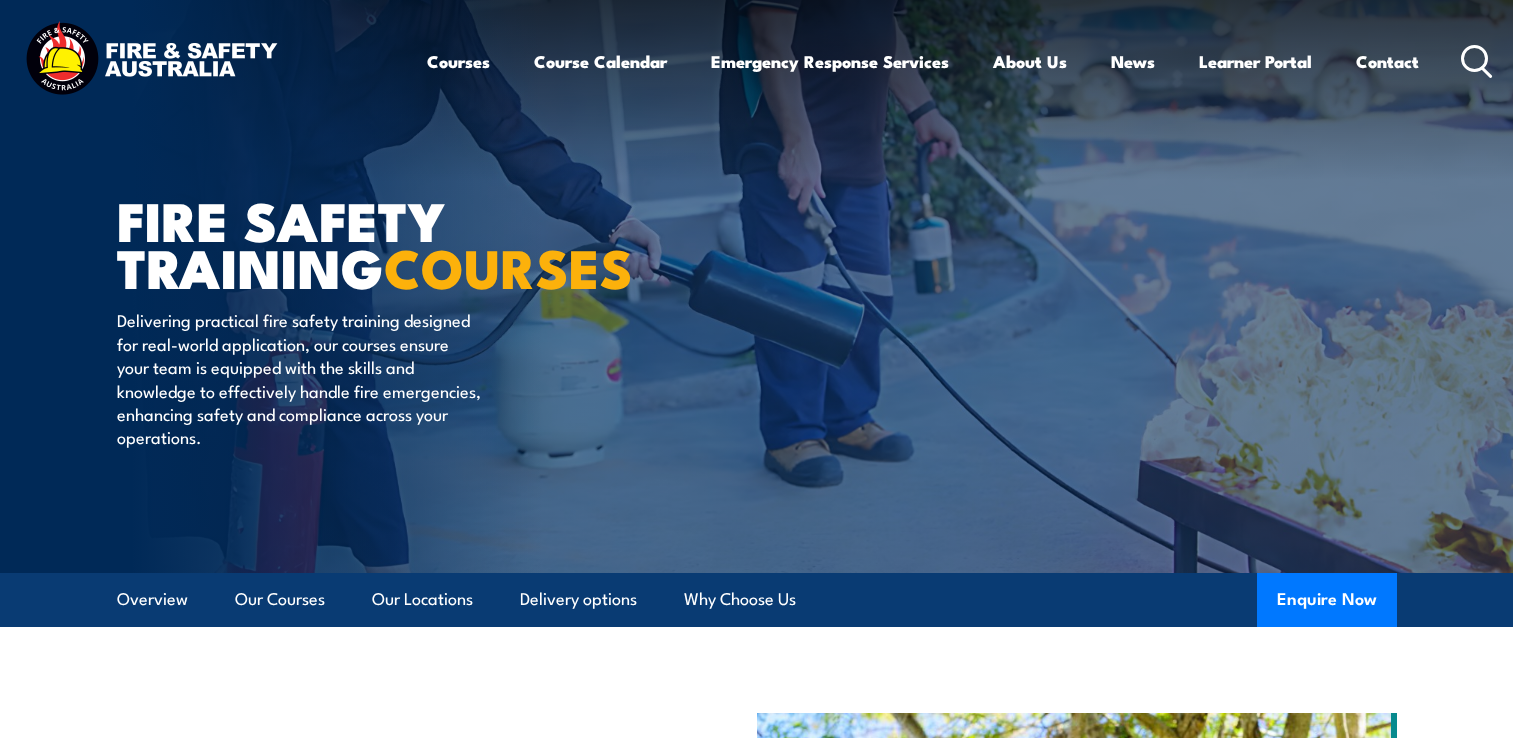 scroll, scrollTop: 0, scrollLeft: 0, axis: both 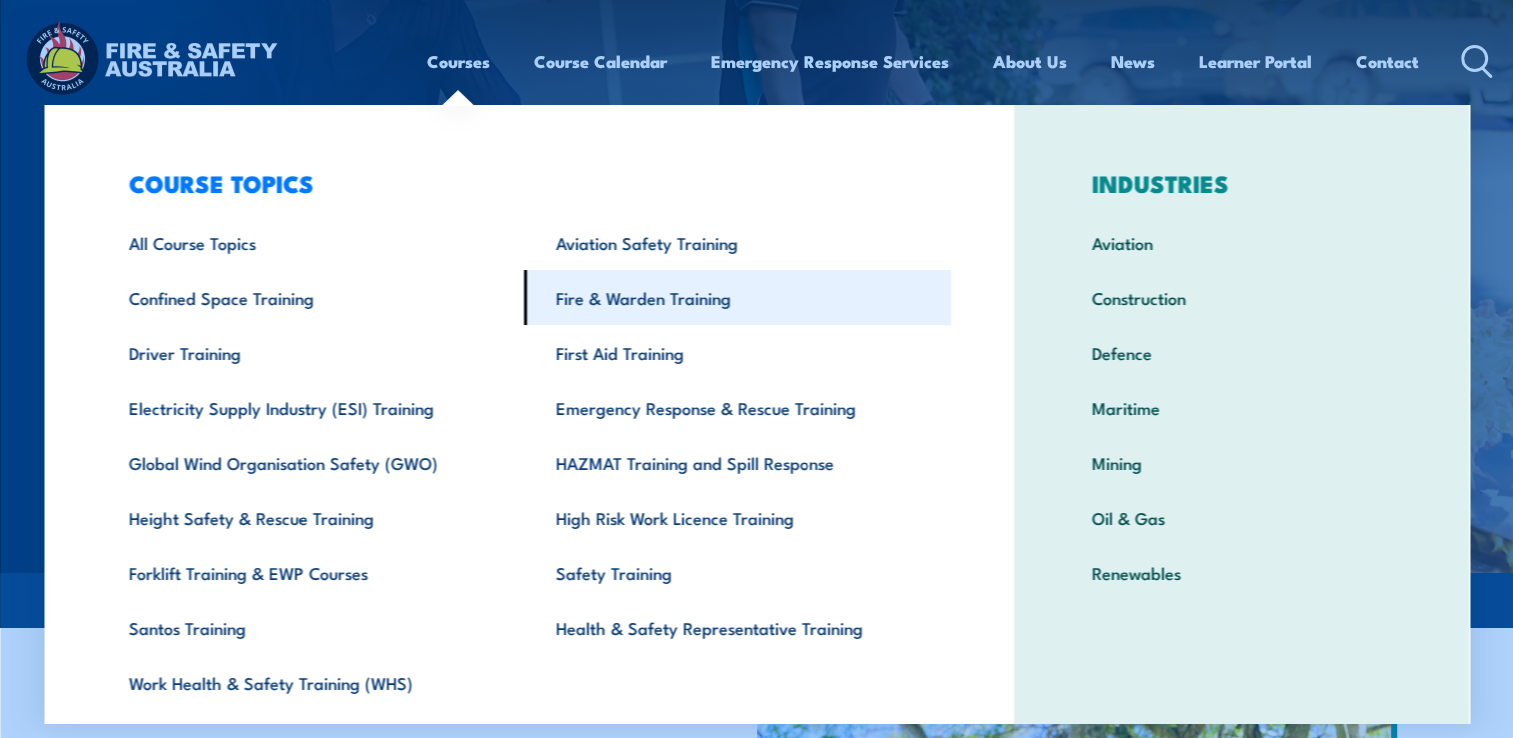 click on "Fire & Warden Training" at bounding box center [737, 297] 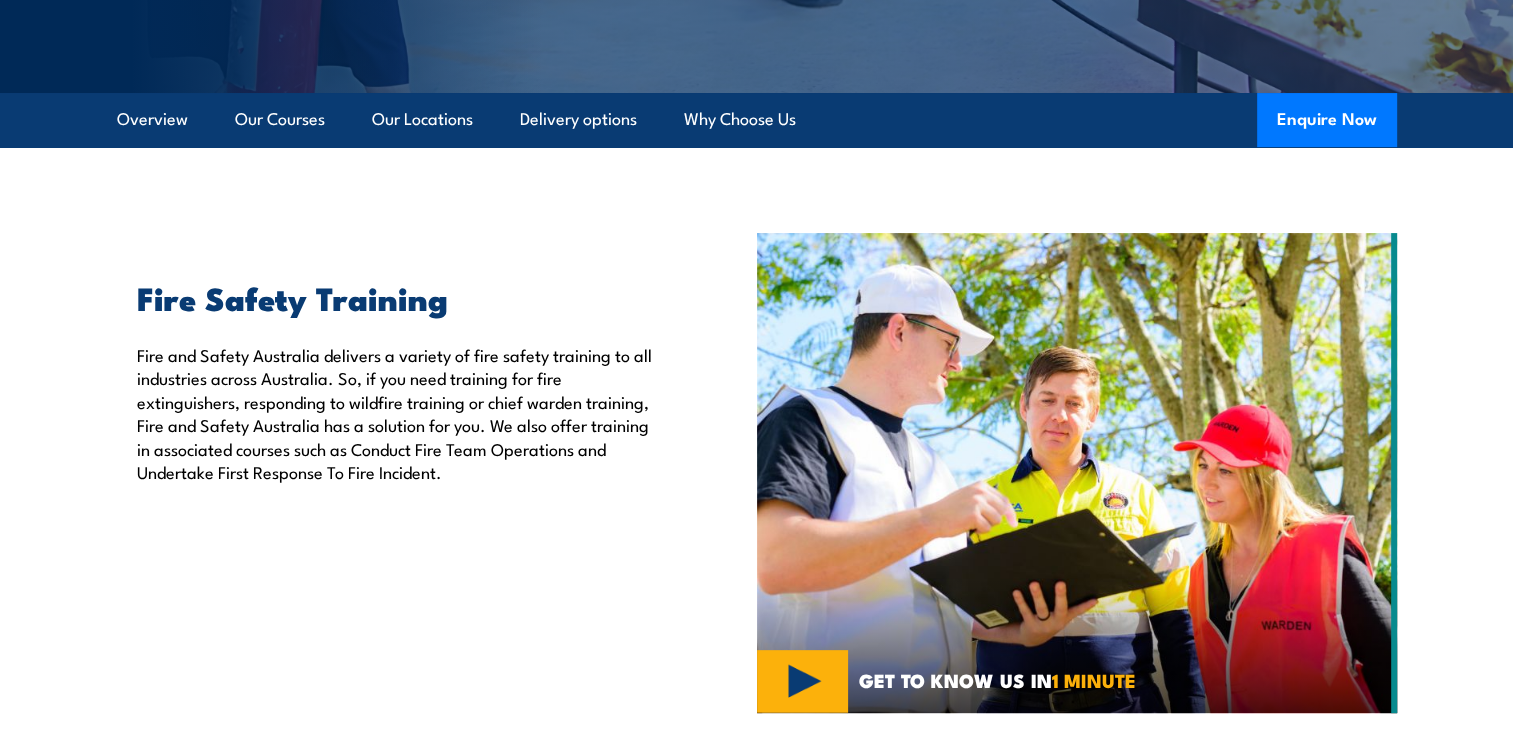 scroll, scrollTop: 0, scrollLeft: 0, axis: both 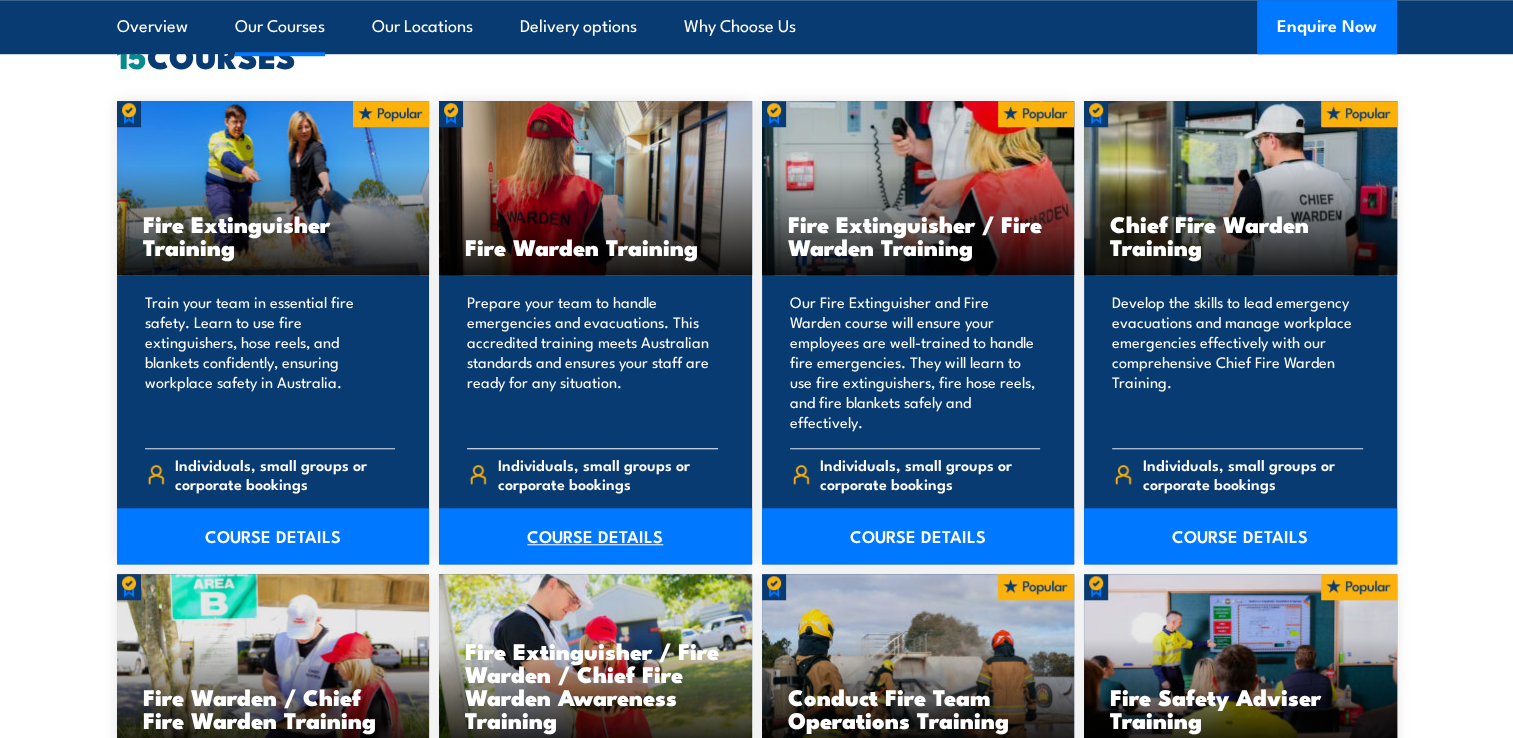 click on "COURSE DETAILS" at bounding box center [595, 536] 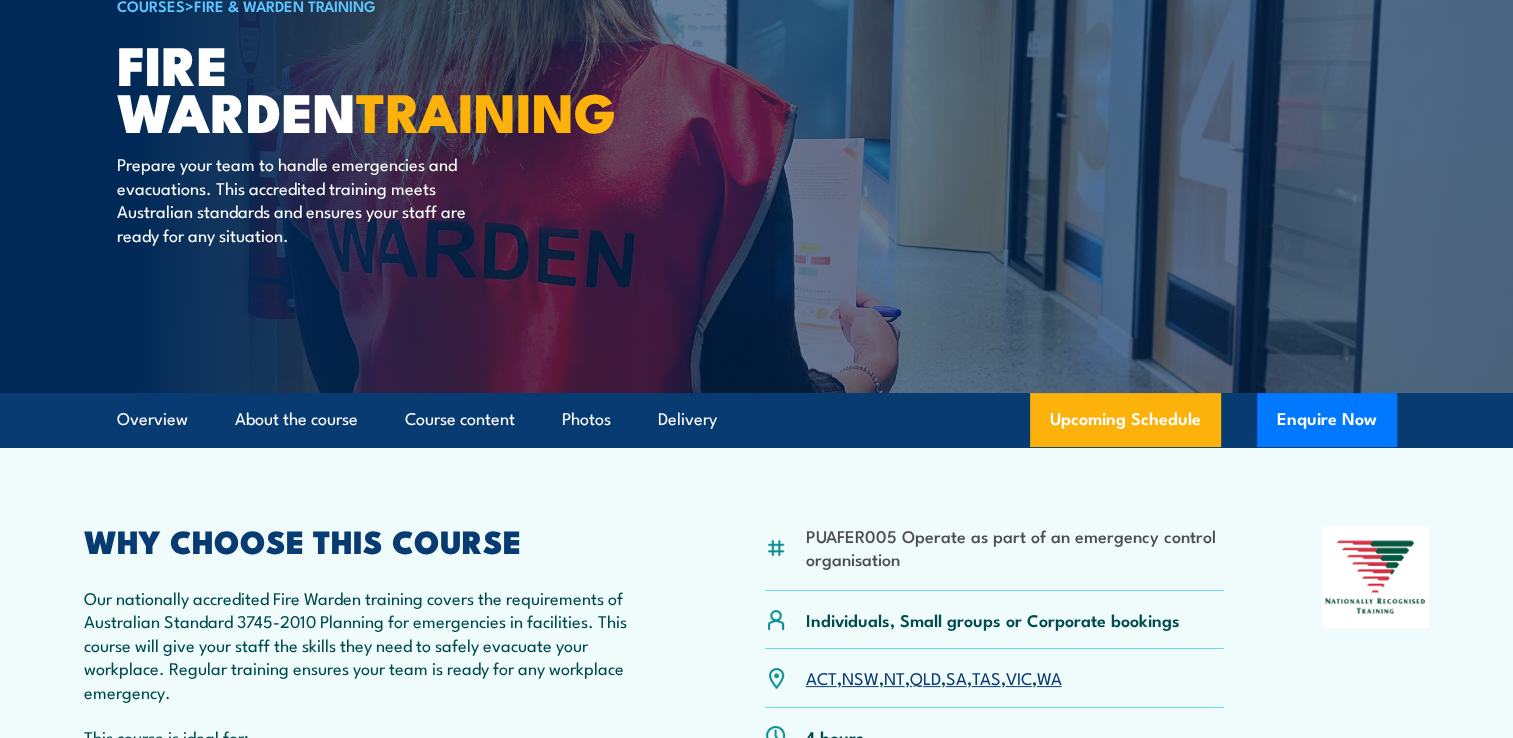 scroll, scrollTop: 500, scrollLeft: 0, axis: vertical 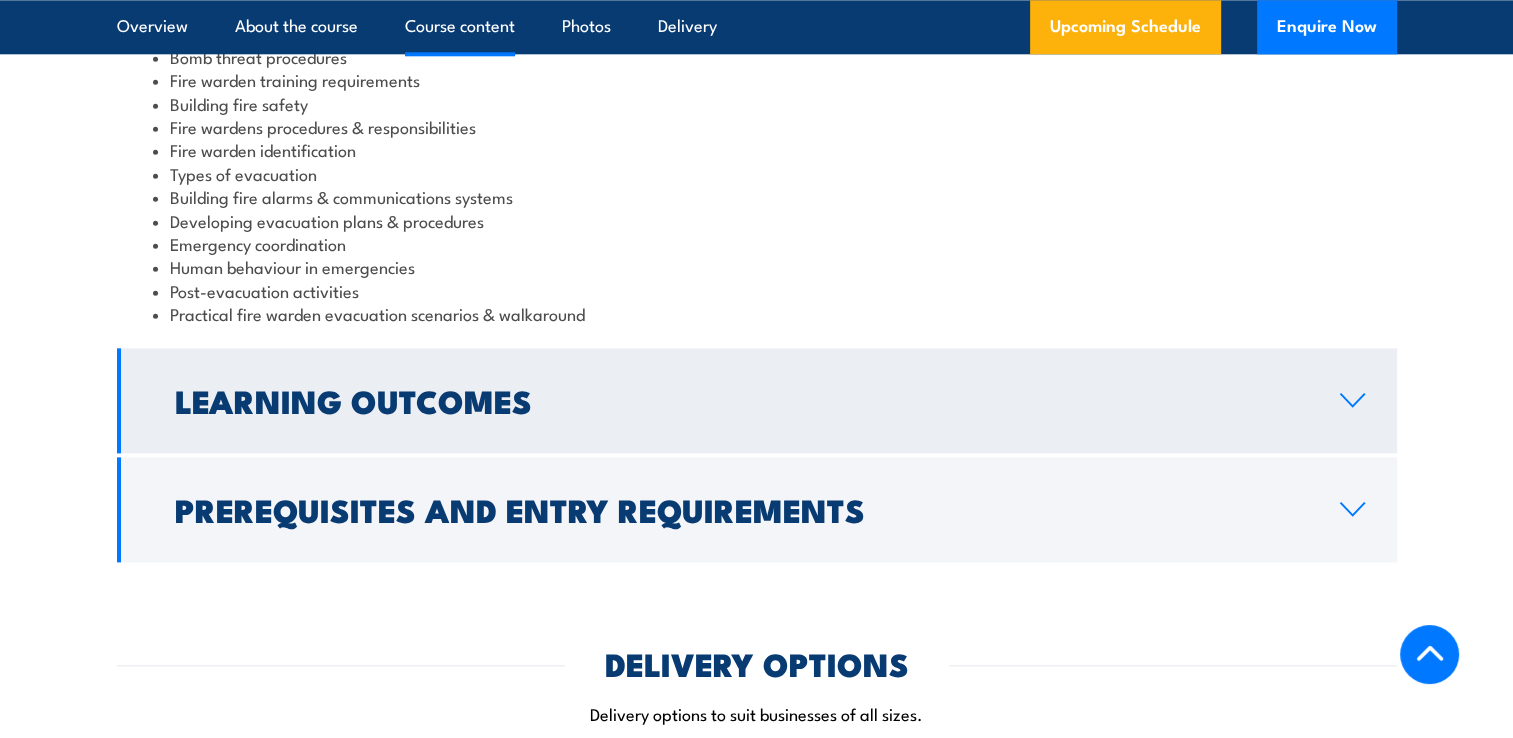 click on "Learning Outcomes" at bounding box center (741, 400) 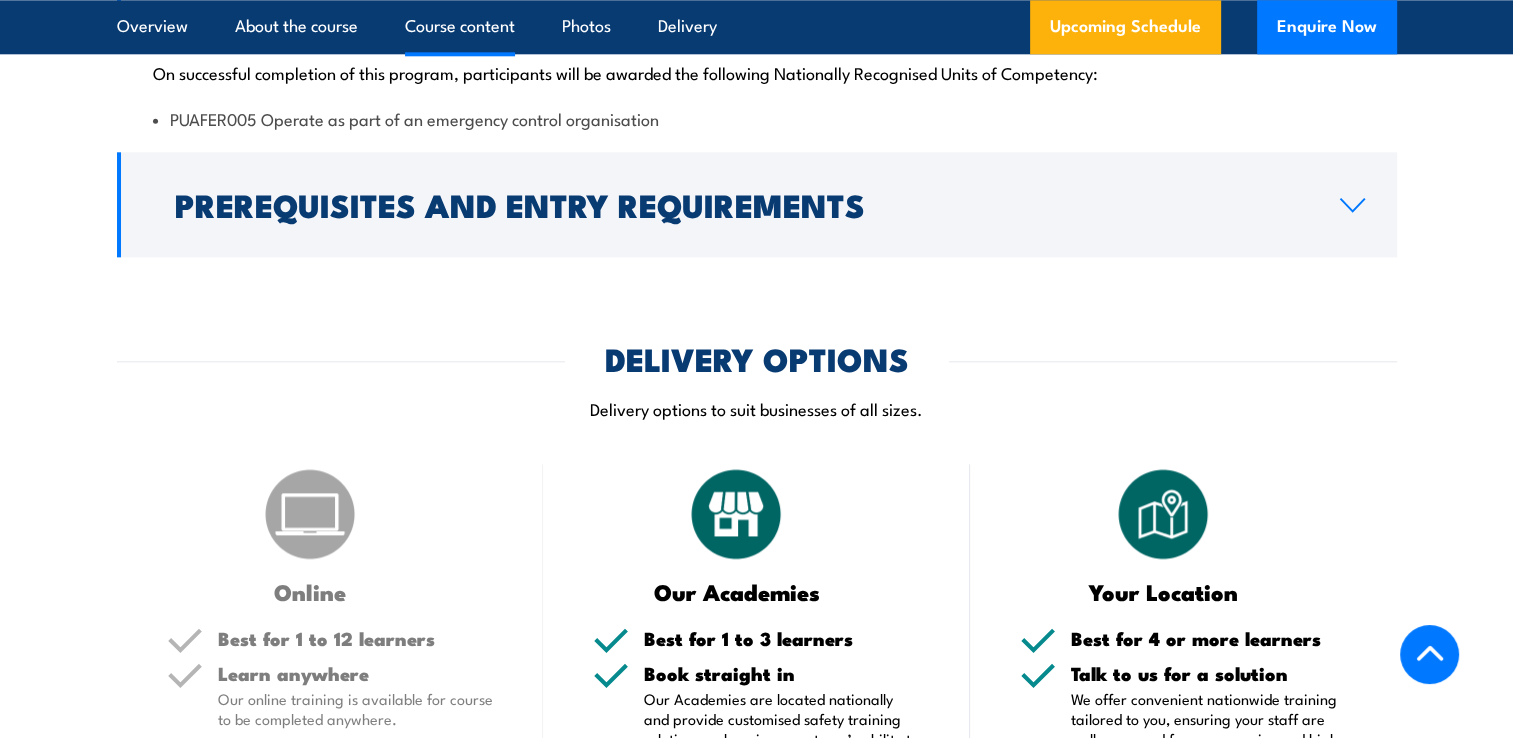 scroll, scrollTop: 2212, scrollLeft: 0, axis: vertical 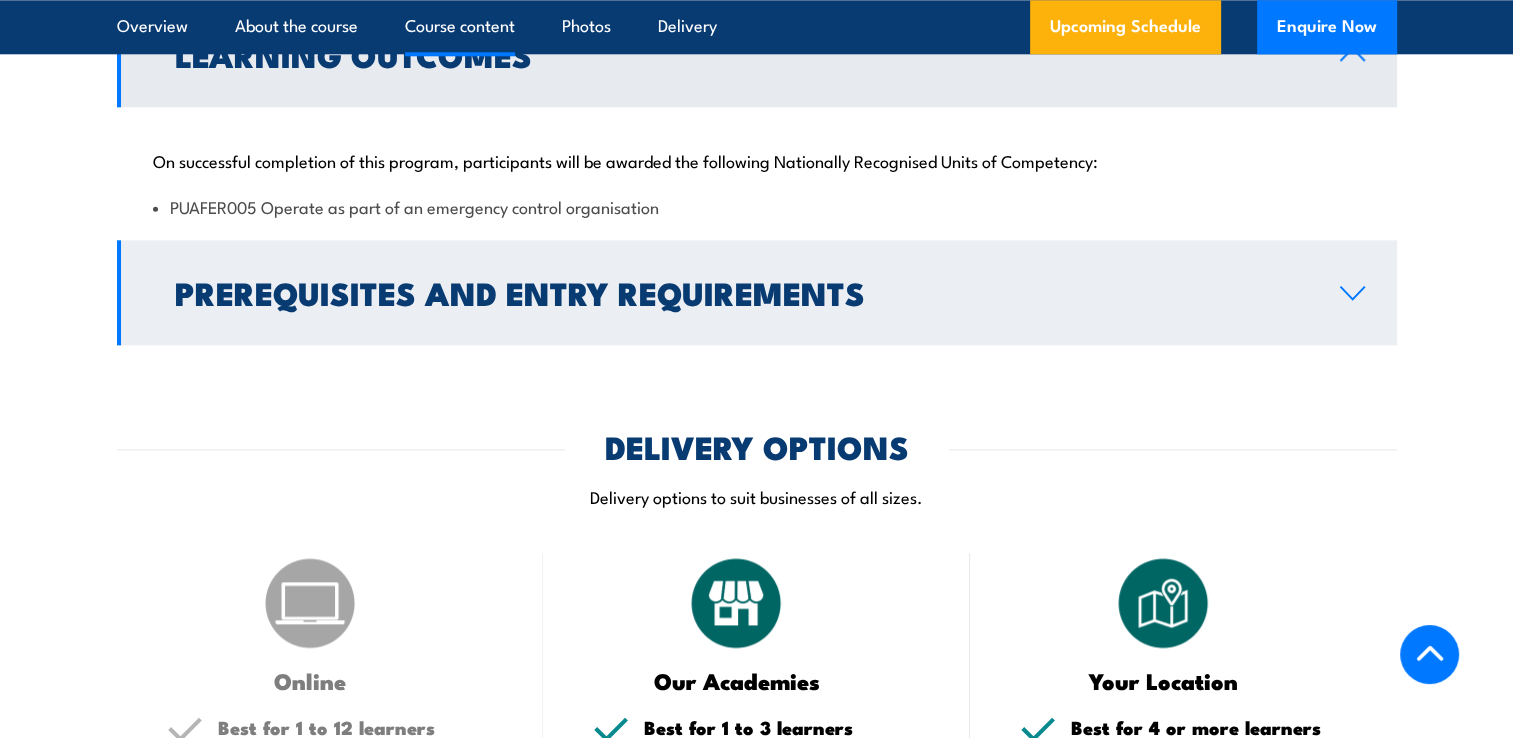 click on "Prerequisites and Entry Requirements" at bounding box center (741, 292) 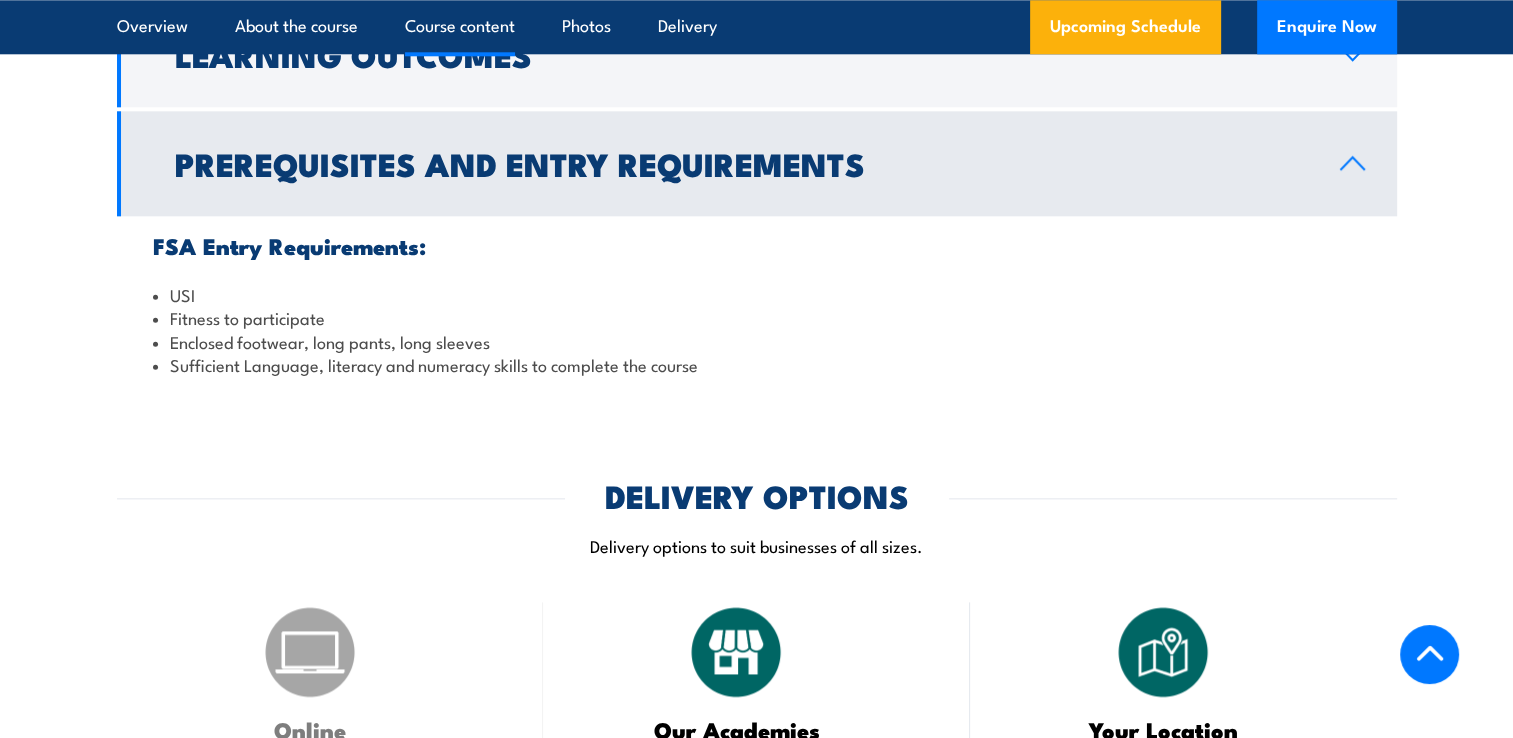 click on "Prerequisites and Entry Requirements" at bounding box center [741, 163] 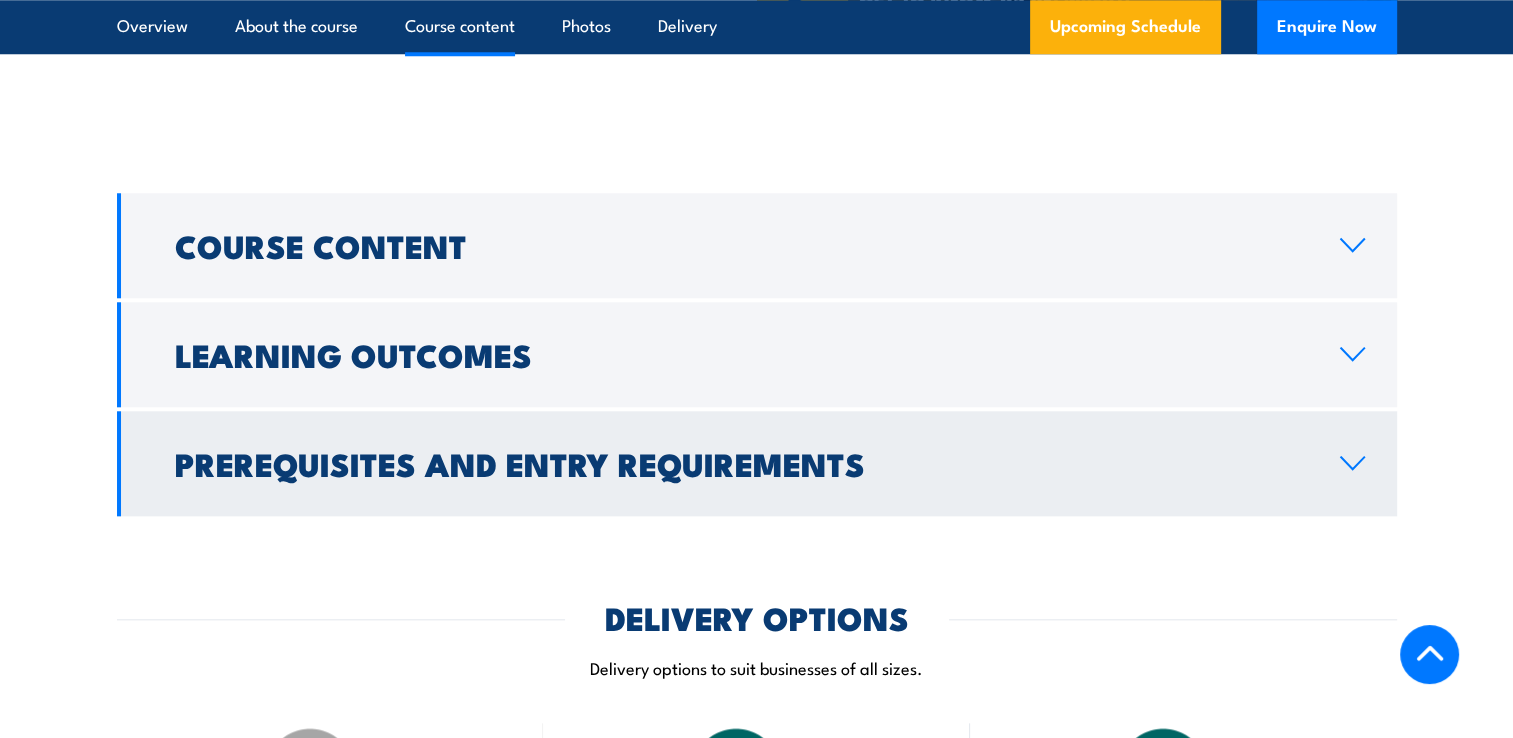 scroll, scrollTop: 1712, scrollLeft: 0, axis: vertical 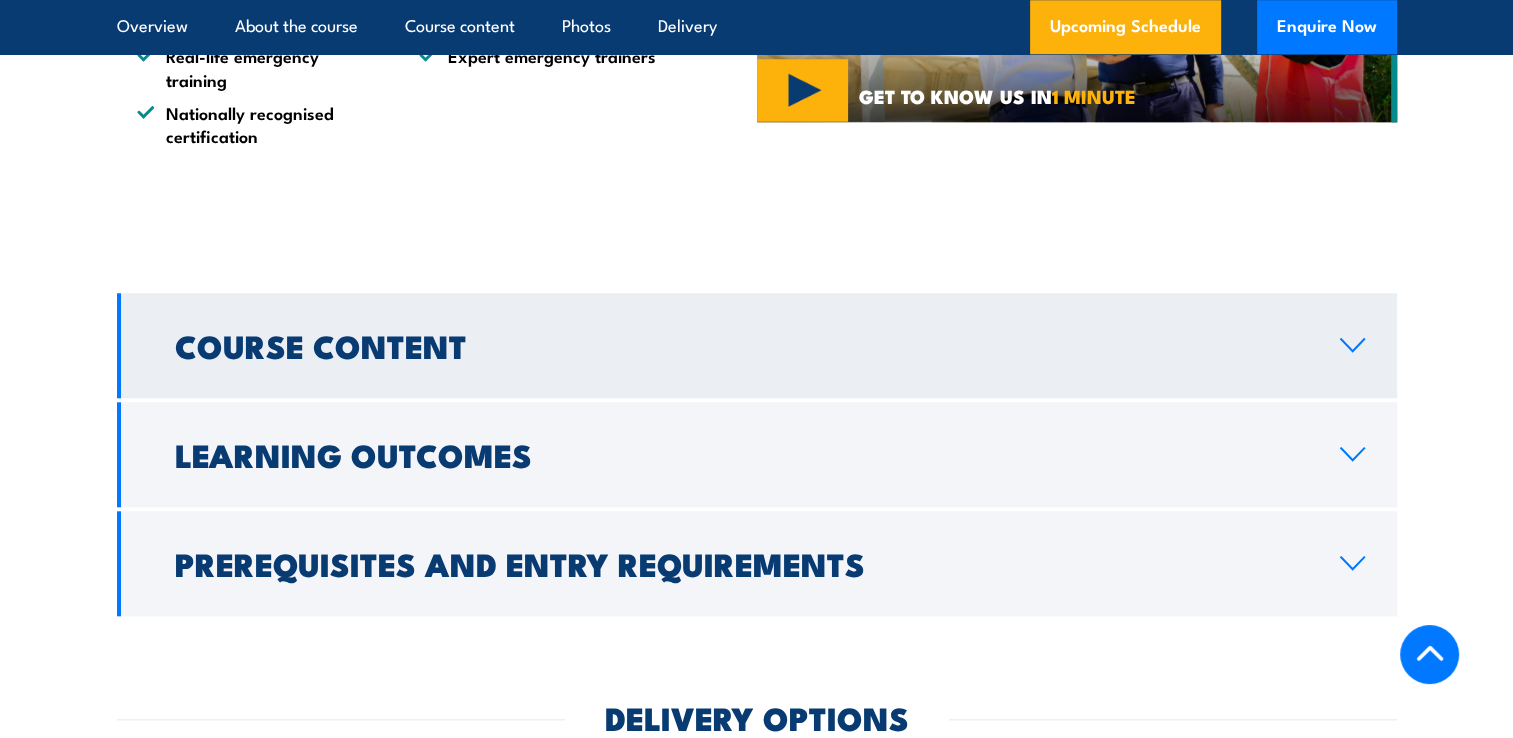 click on "Course Content" at bounding box center (741, 345) 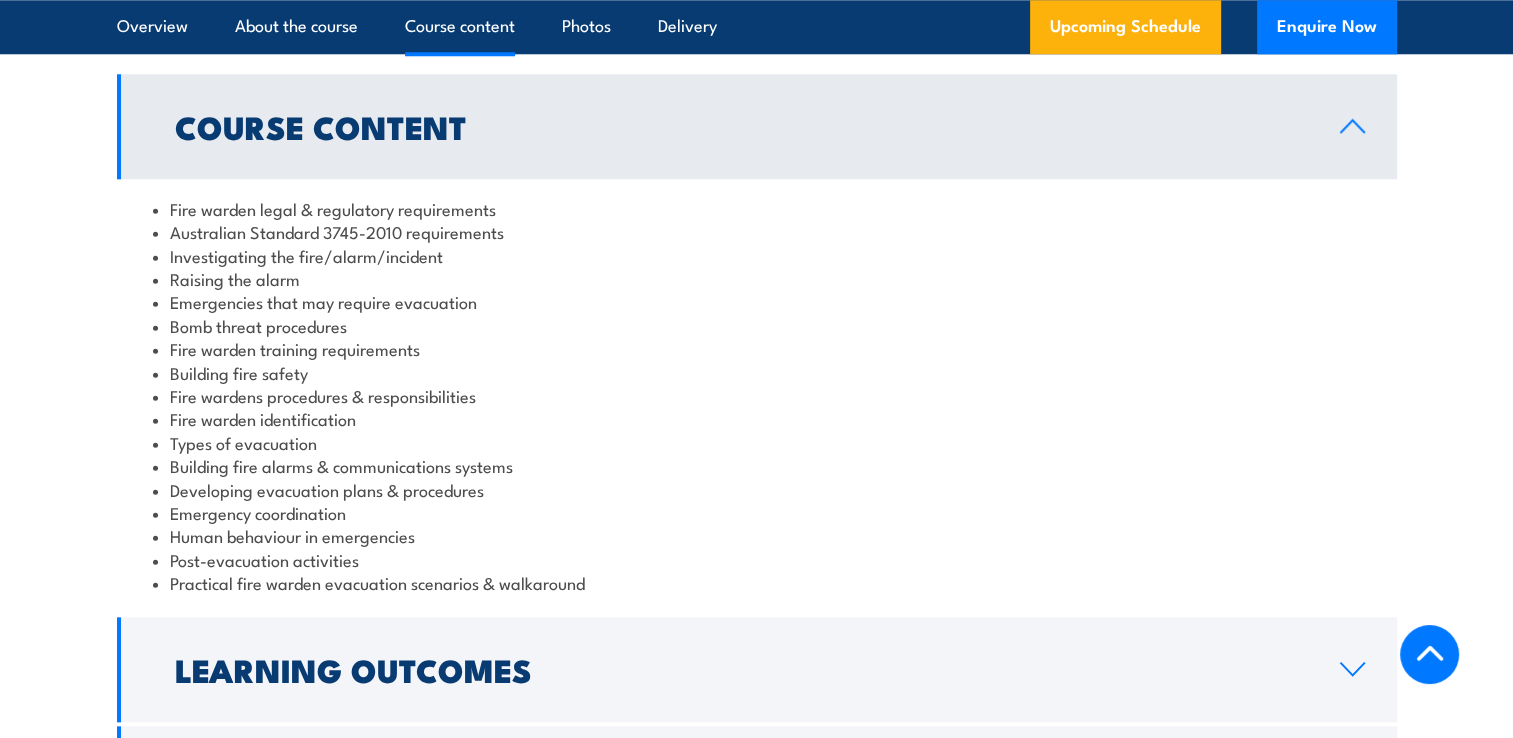 scroll, scrollTop: 2112, scrollLeft: 0, axis: vertical 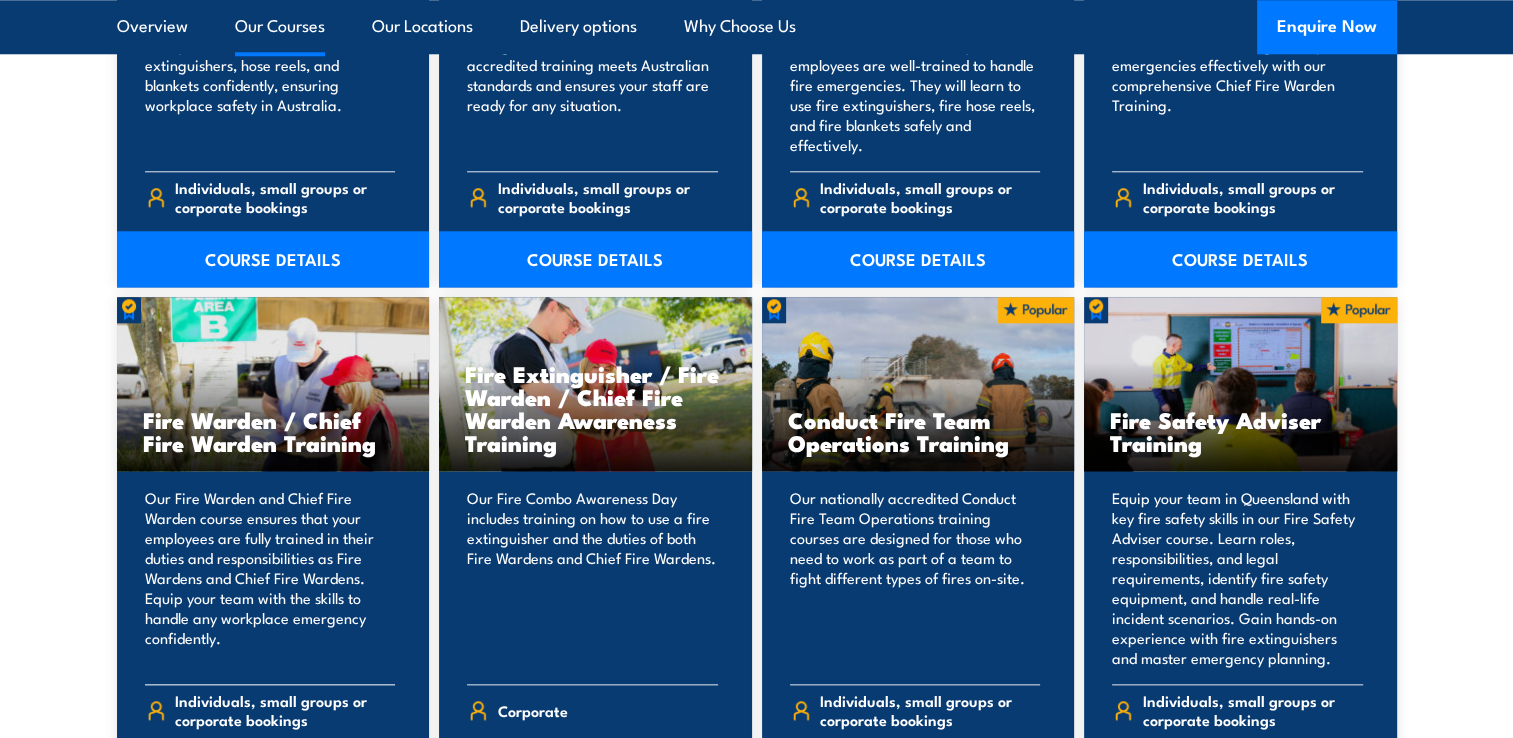 click on "Fire Warden / Chief Fire Warden Training" at bounding box center (273, 384) 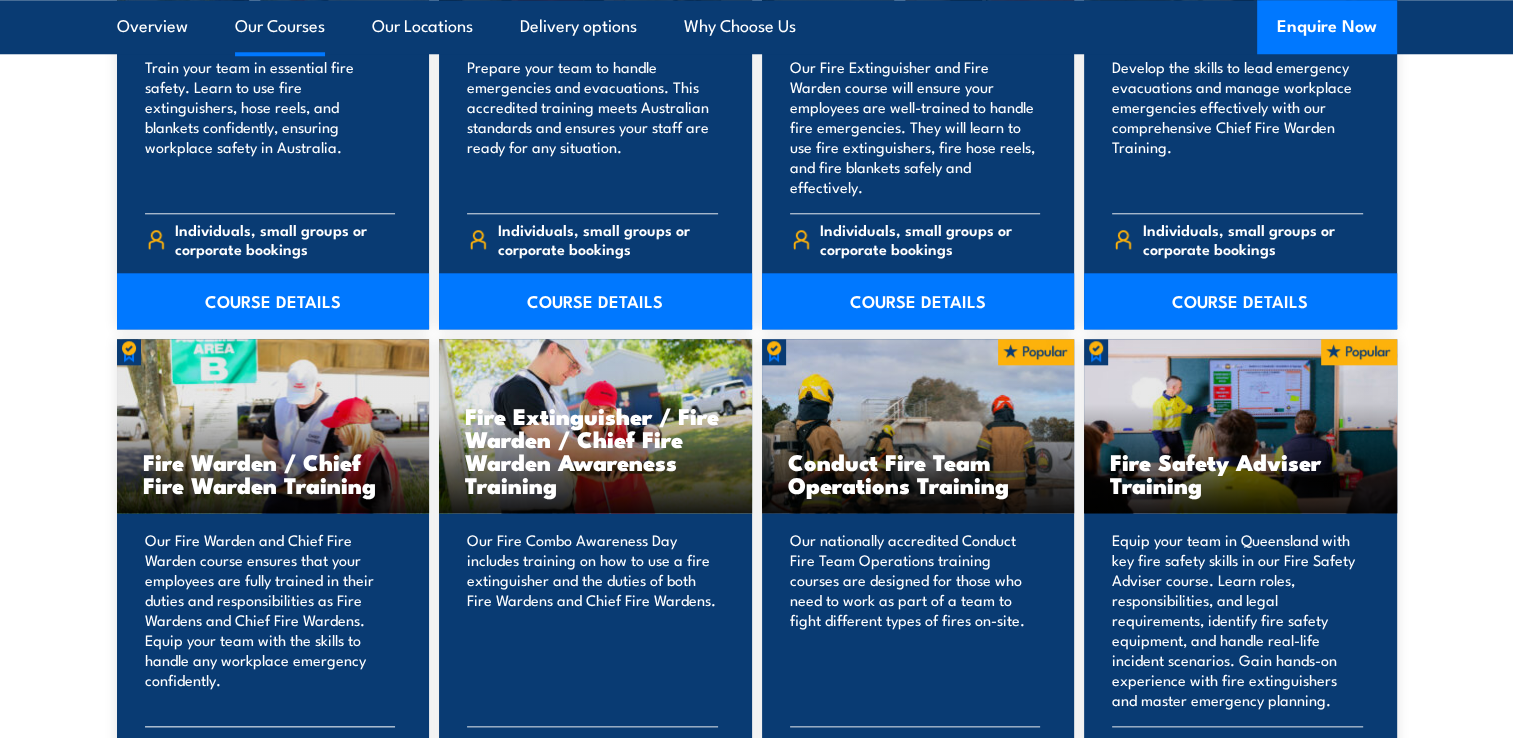 scroll, scrollTop: 2200, scrollLeft: 0, axis: vertical 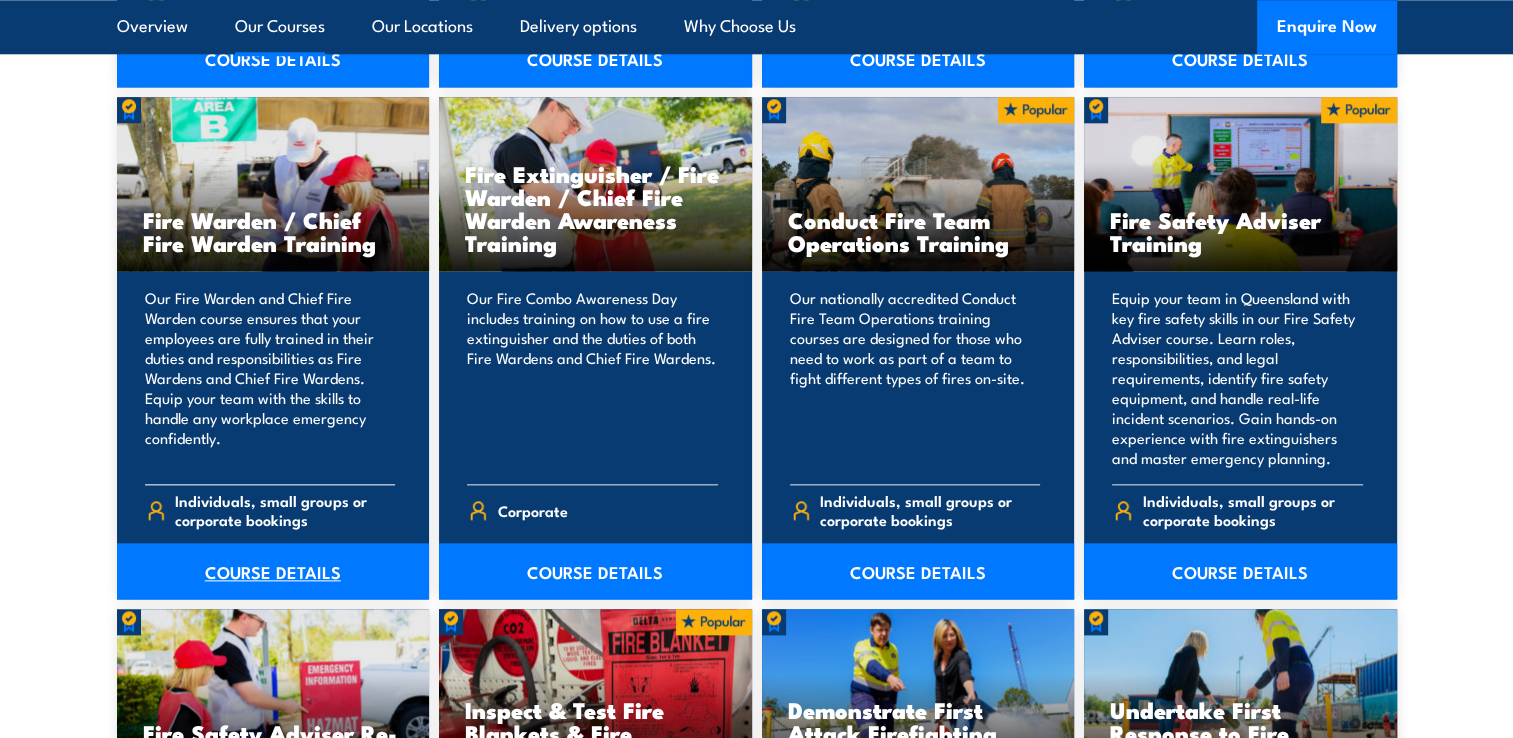 click on "COURSE DETAILS" at bounding box center [273, 571] 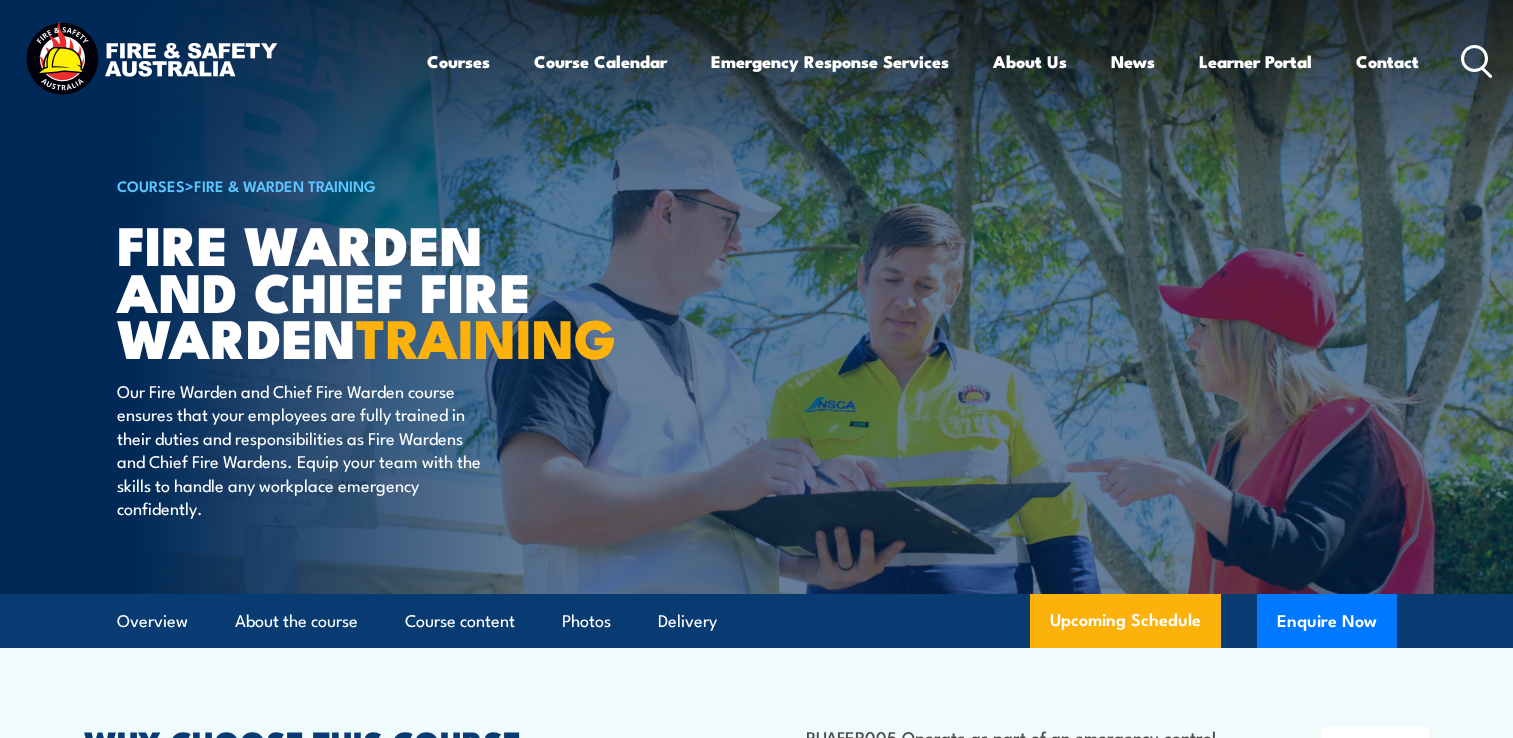 scroll, scrollTop: 0, scrollLeft: 0, axis: both 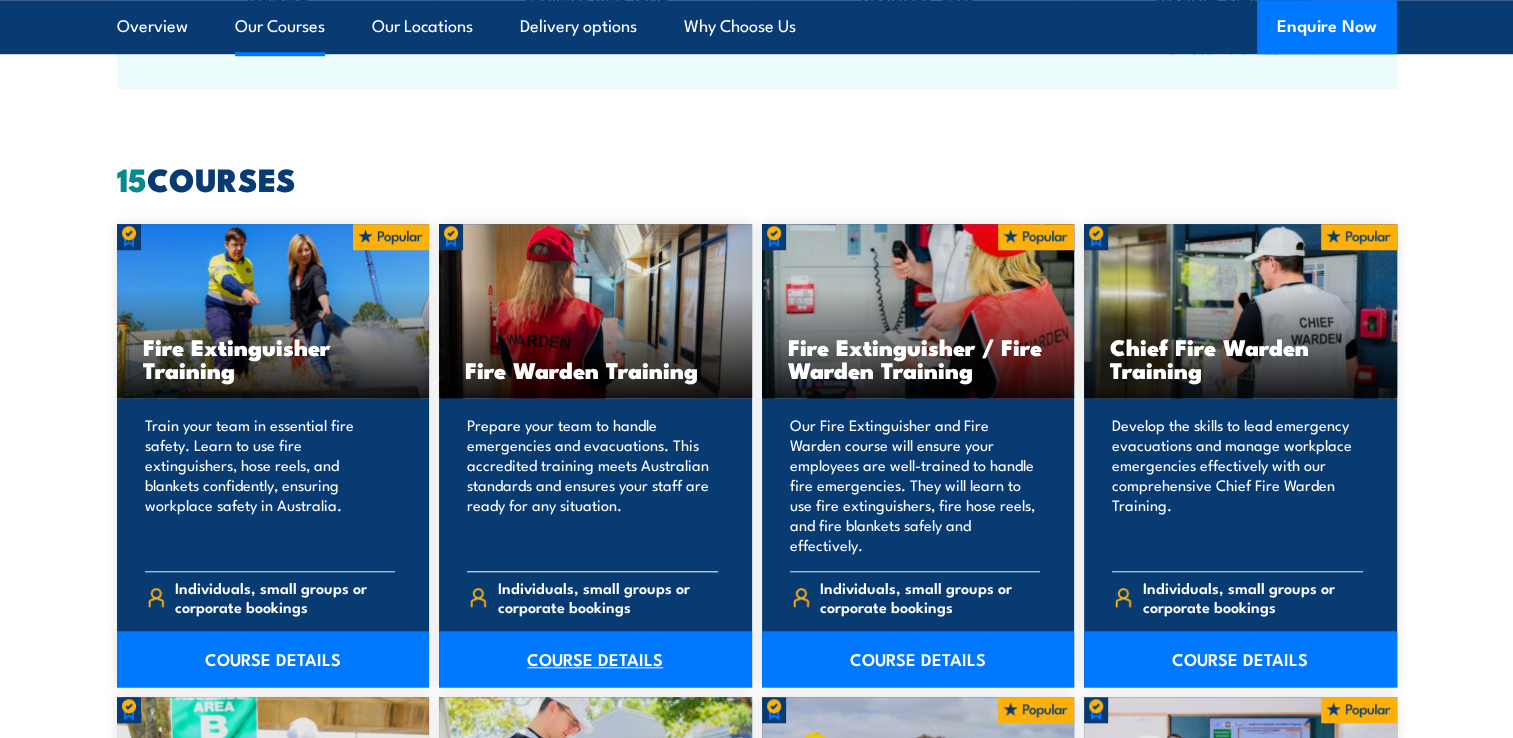 click on "COURSE DETAILS" at bounding box center (595, 659) 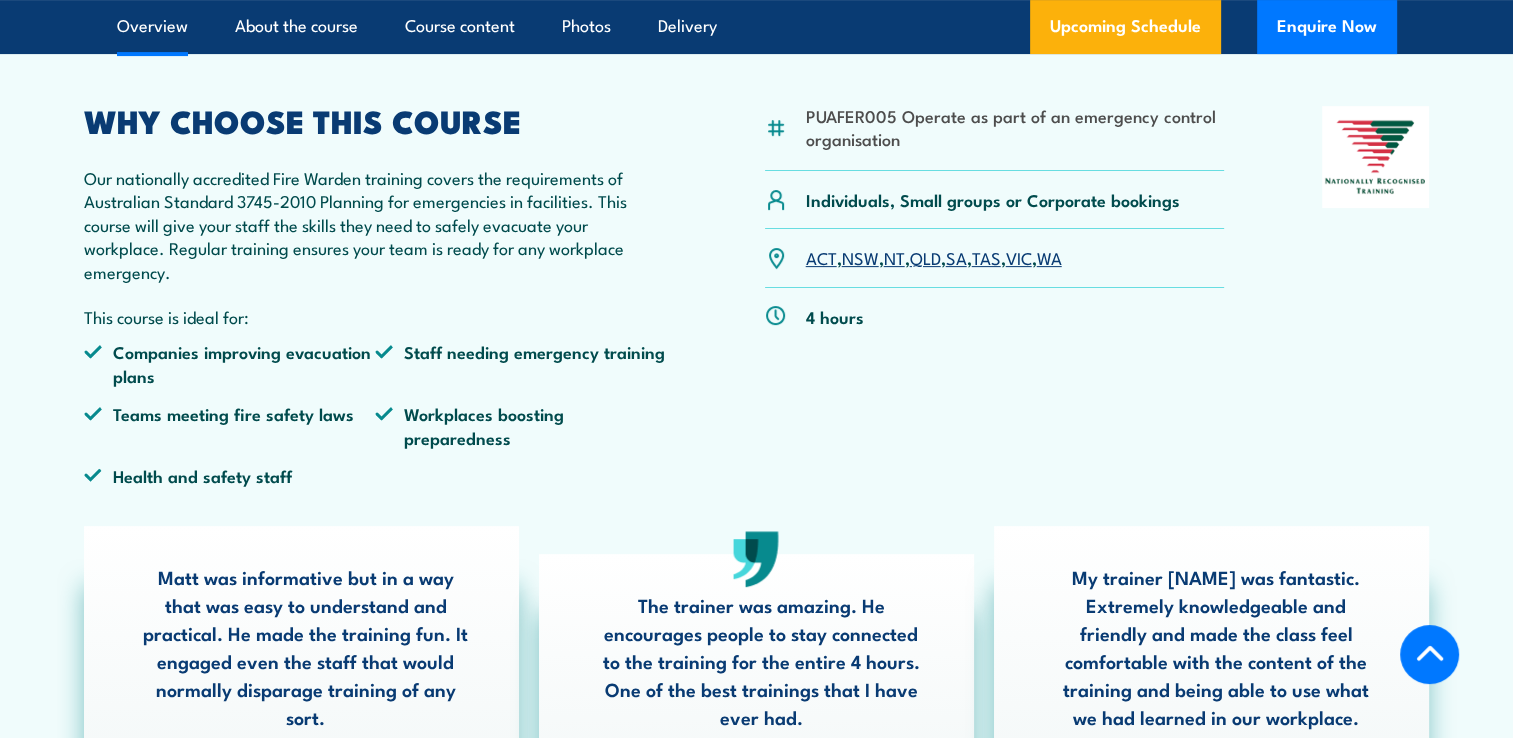 scroll, scrollTop: 692, scrollLeft: 0, axis: vertical 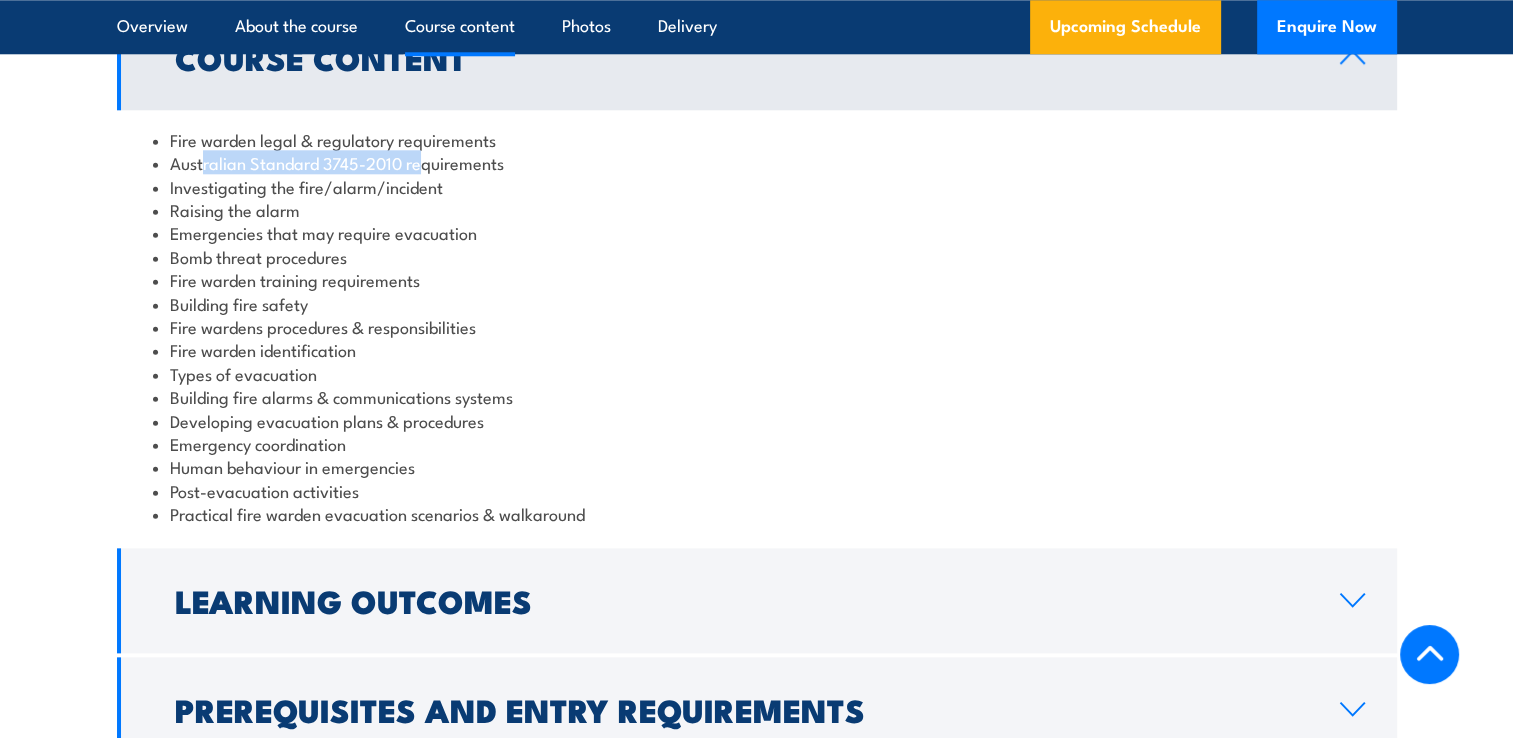 drag, startPoint x: 204, startPoint y: 156, endPoint x: 416, endPoint y: 158, distance: 212.00943 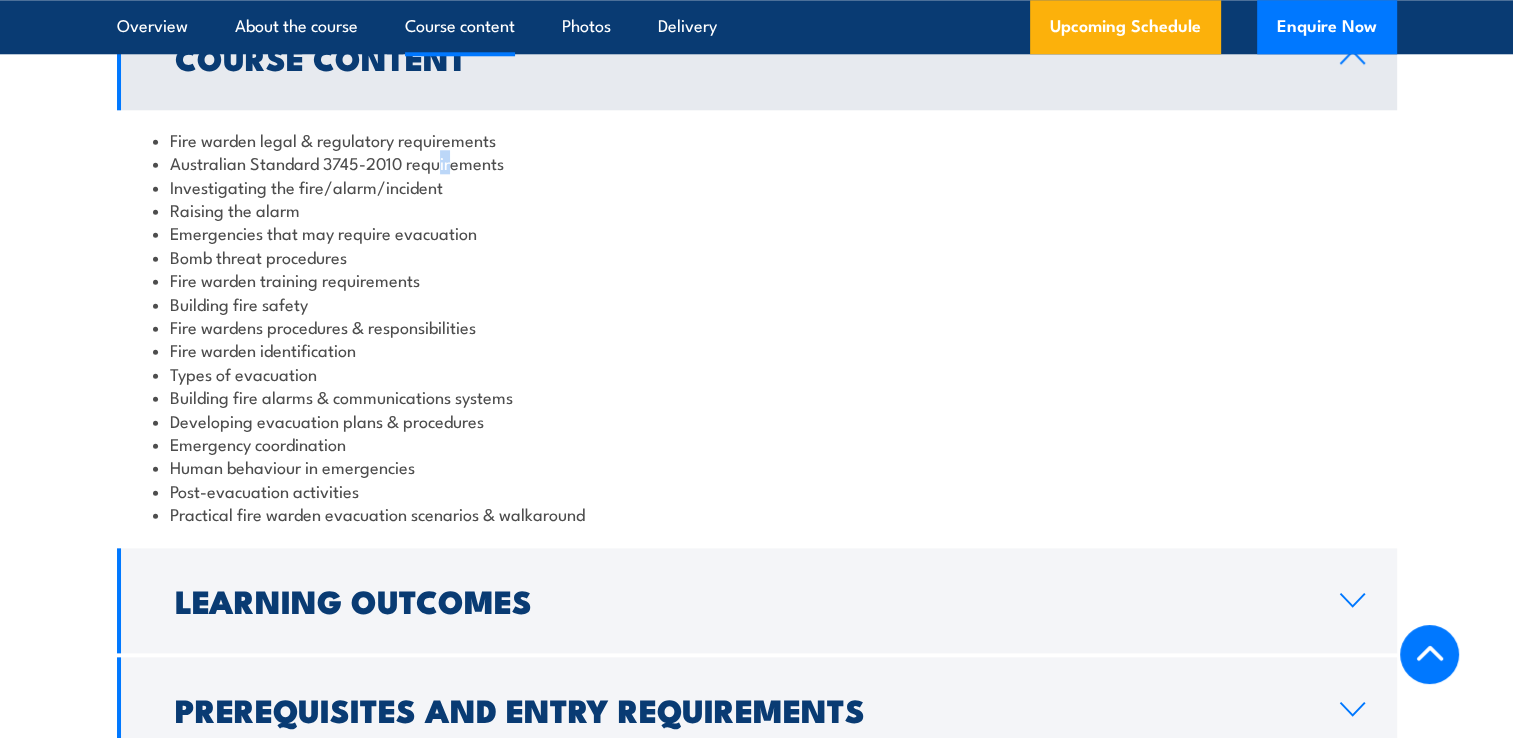 drag, startPoint x: 416, startPoint y: 158, endPoint x: 451, endPoint y: 165, distance: 35.69314 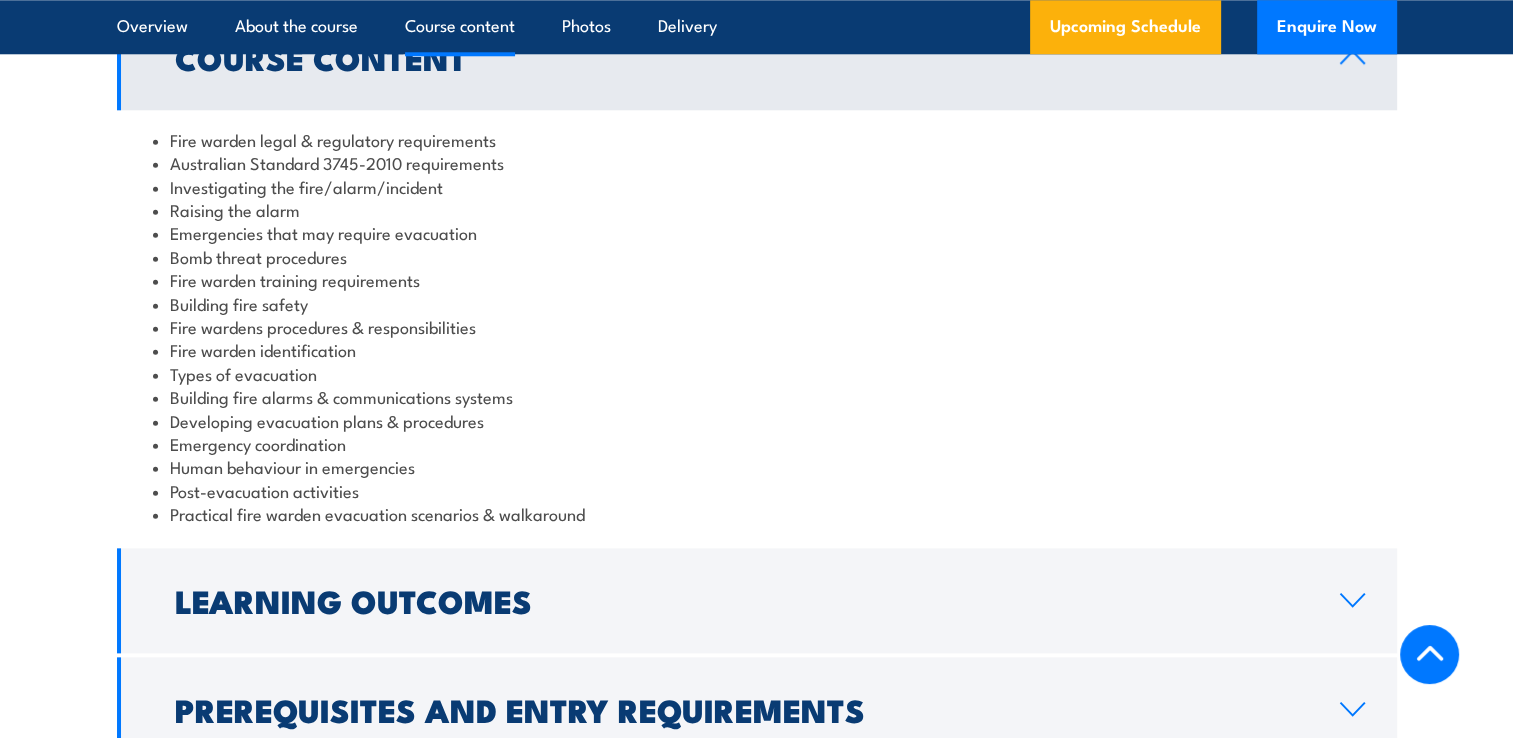 drag, startPoint x: 451, startPoint y: 165, endPoint x: 293, endPoint y: 161, distance: 158.05063 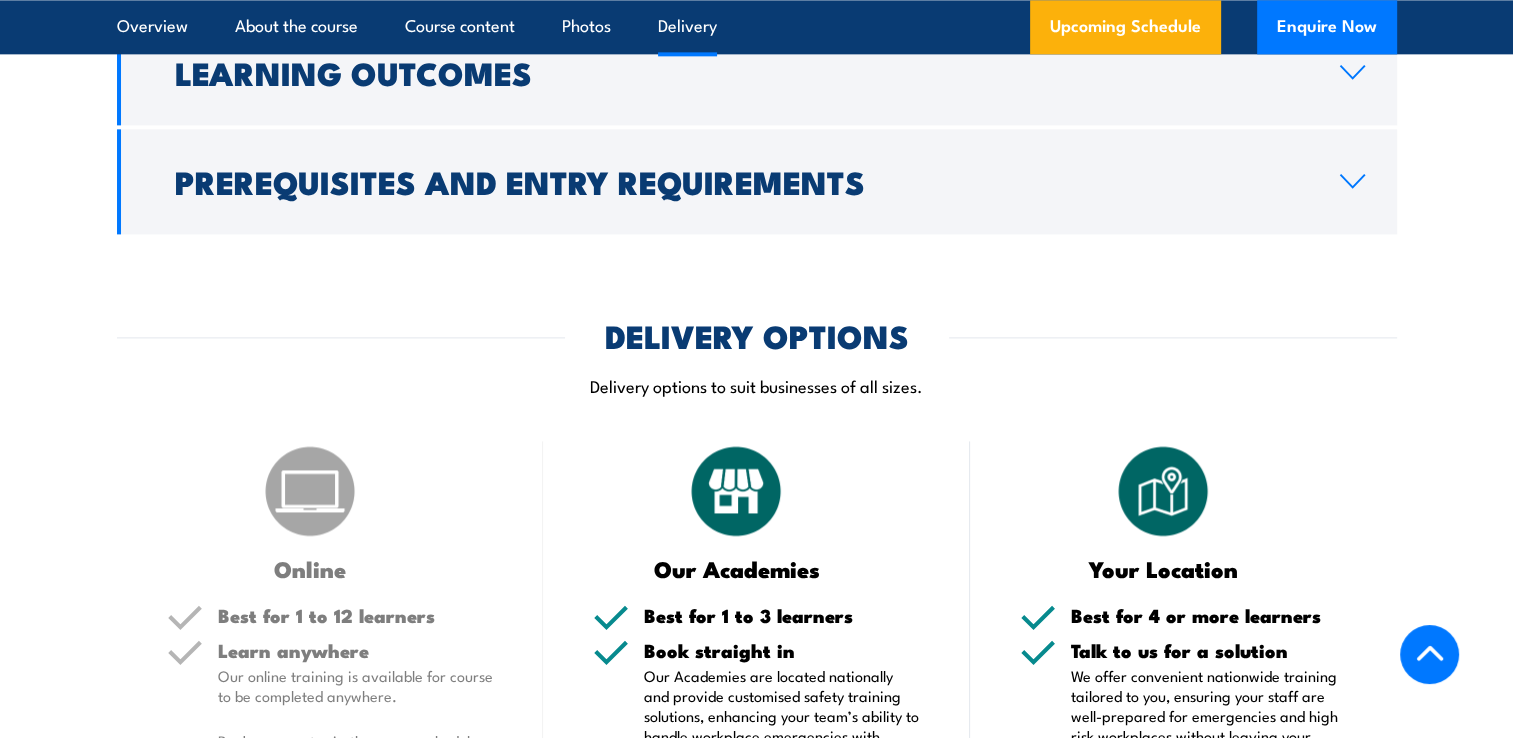 scroll, scrollTop: 2900, scrollLeft: 0, axis: vertical 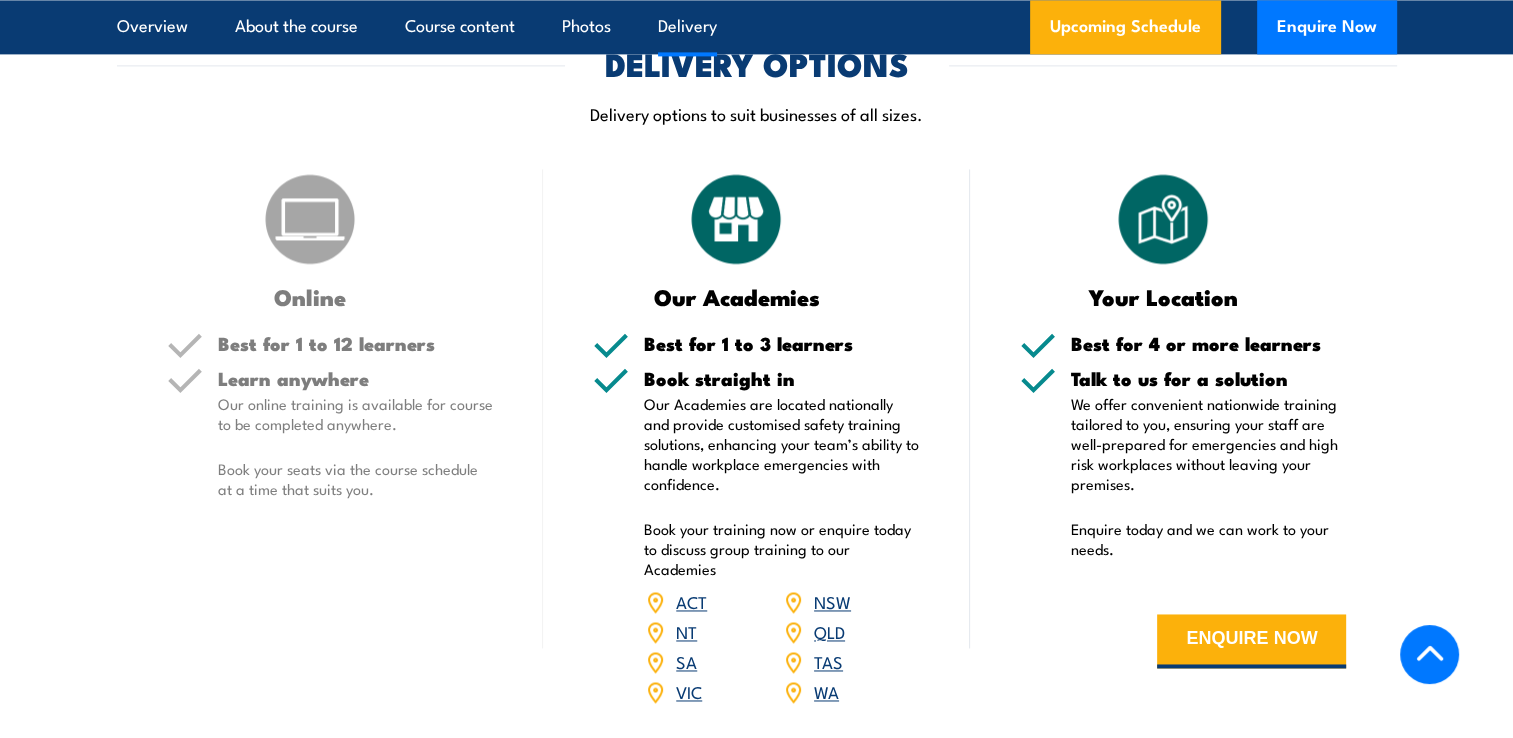 click on "QLD" at bounding box center [829, 631] 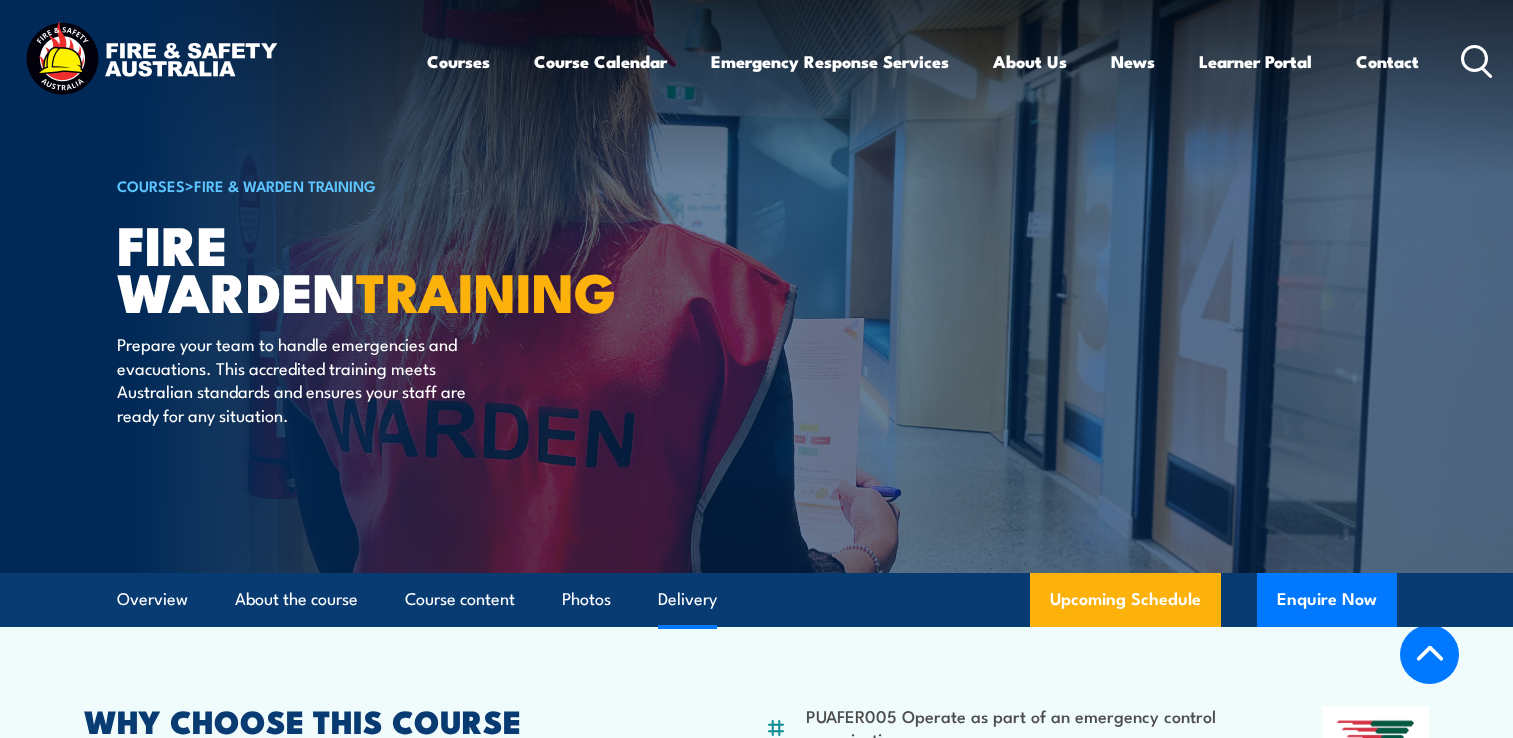 scroll, scrollTop: 3714, scrollLeft: 0, axis: vertical 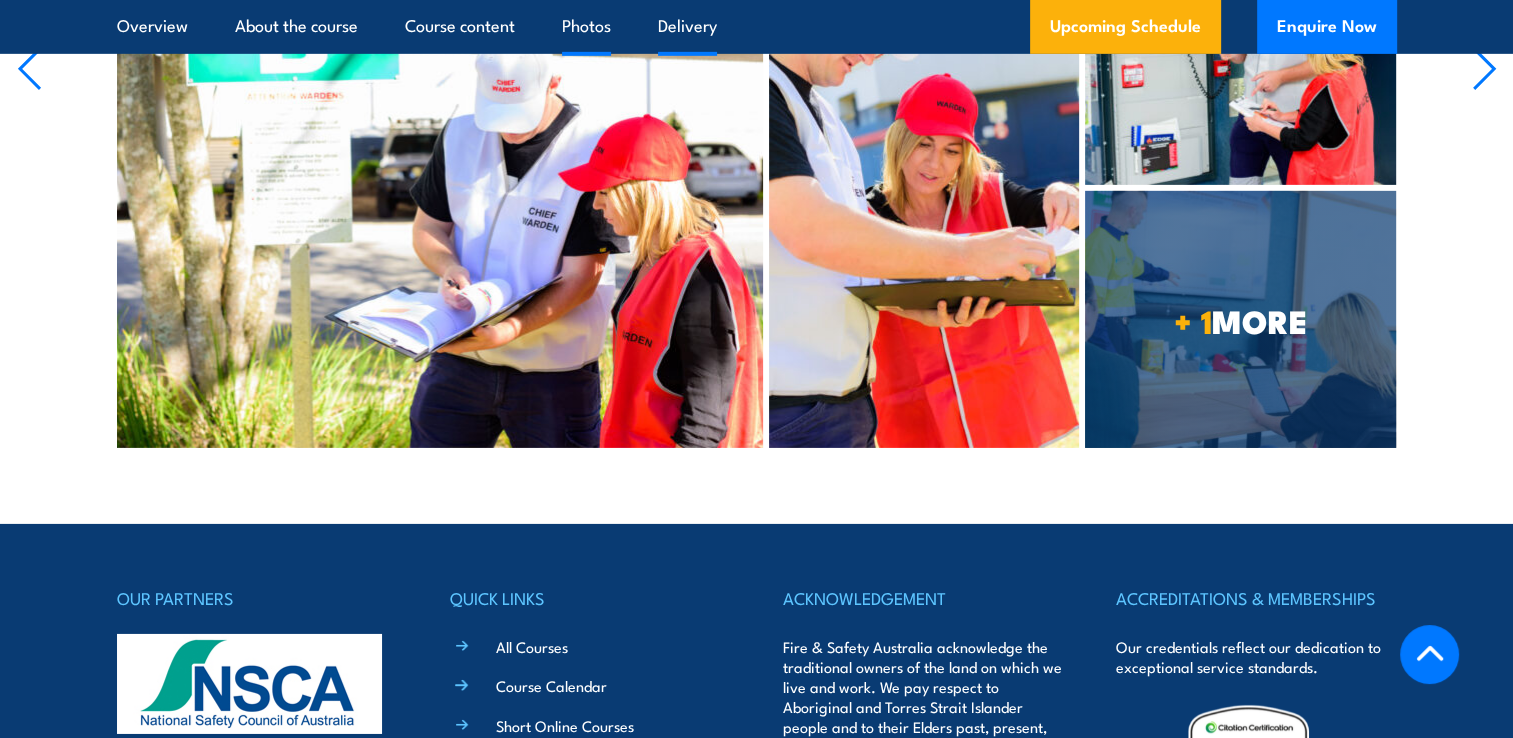 click on "Delivery" at bounding box center [687, 26] 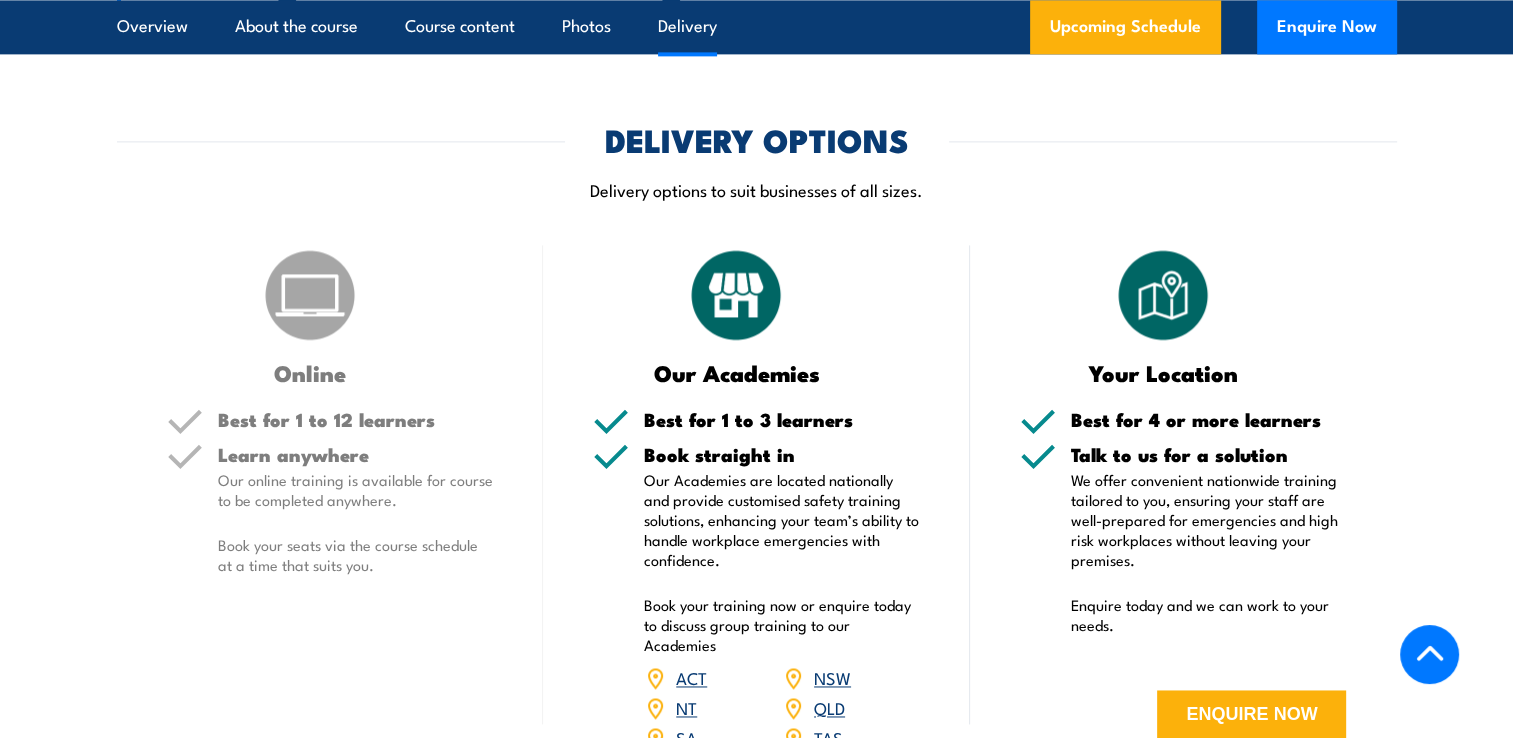 scroll, scrollTop: 3024, scrollLeft: 0, axis: vertical 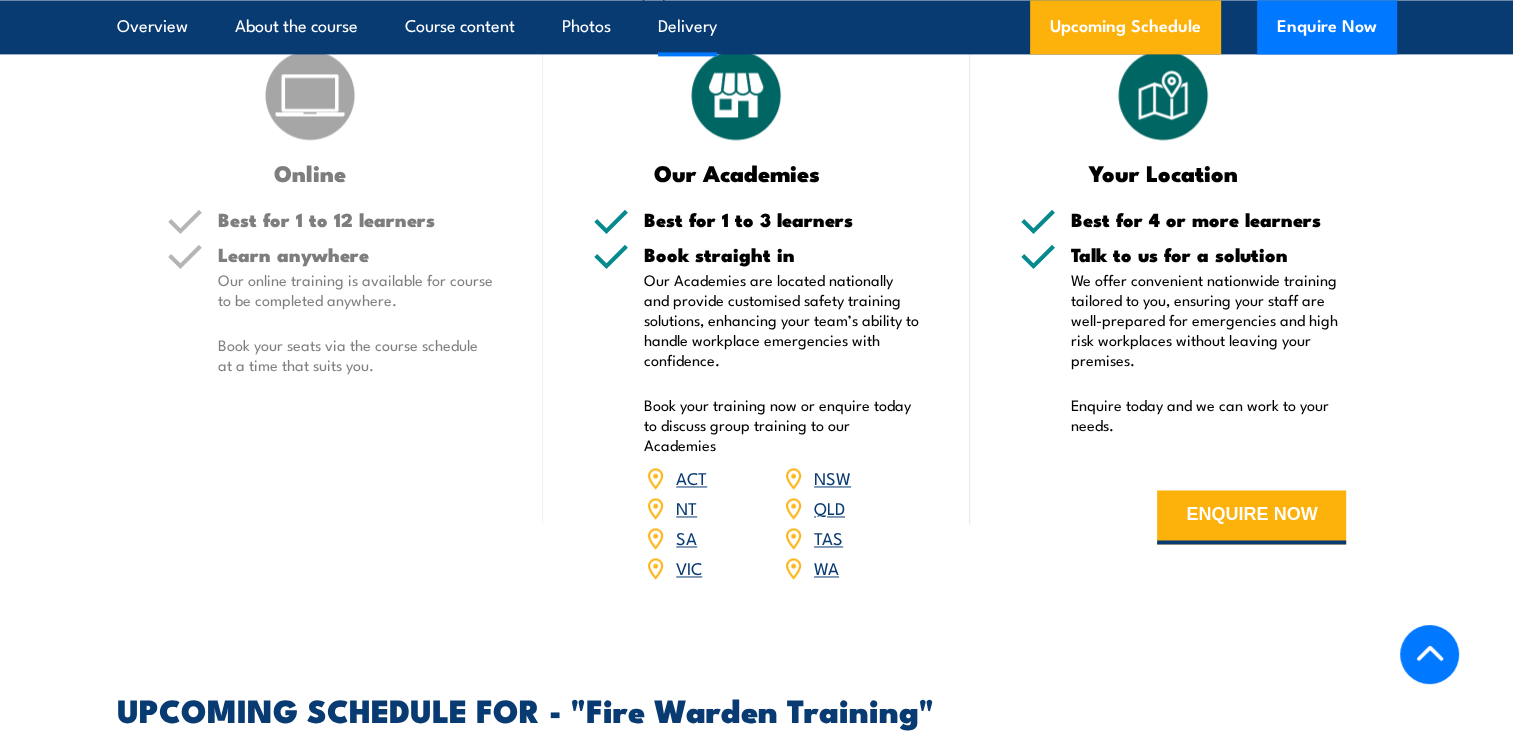 drag, startPoint x: 1135, startPoint y: 371, endPoint x: 1132, endPoint y: 294, distance: 77.05842 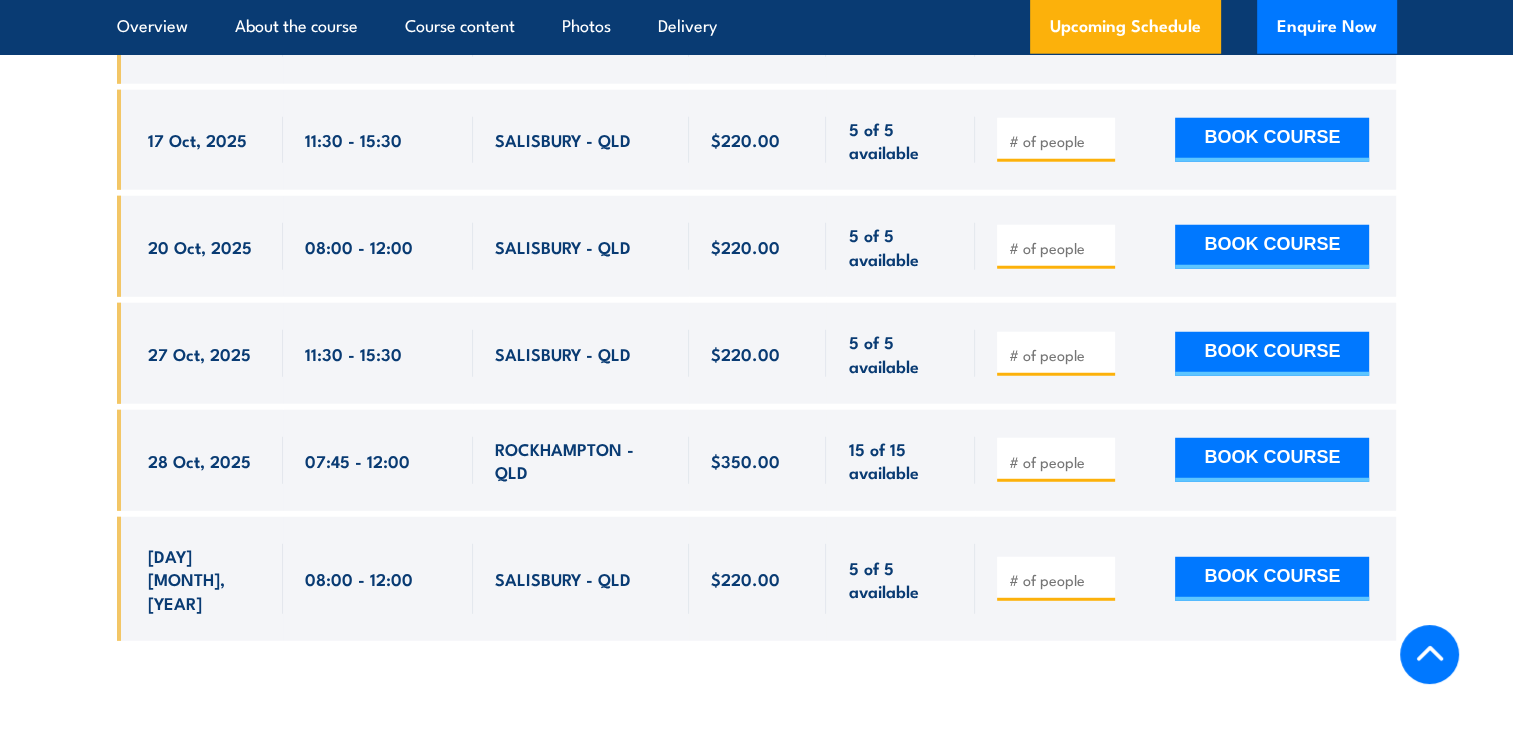 scroll, scrollTop: 5519, scrollLeft: 0, axis: vertical 